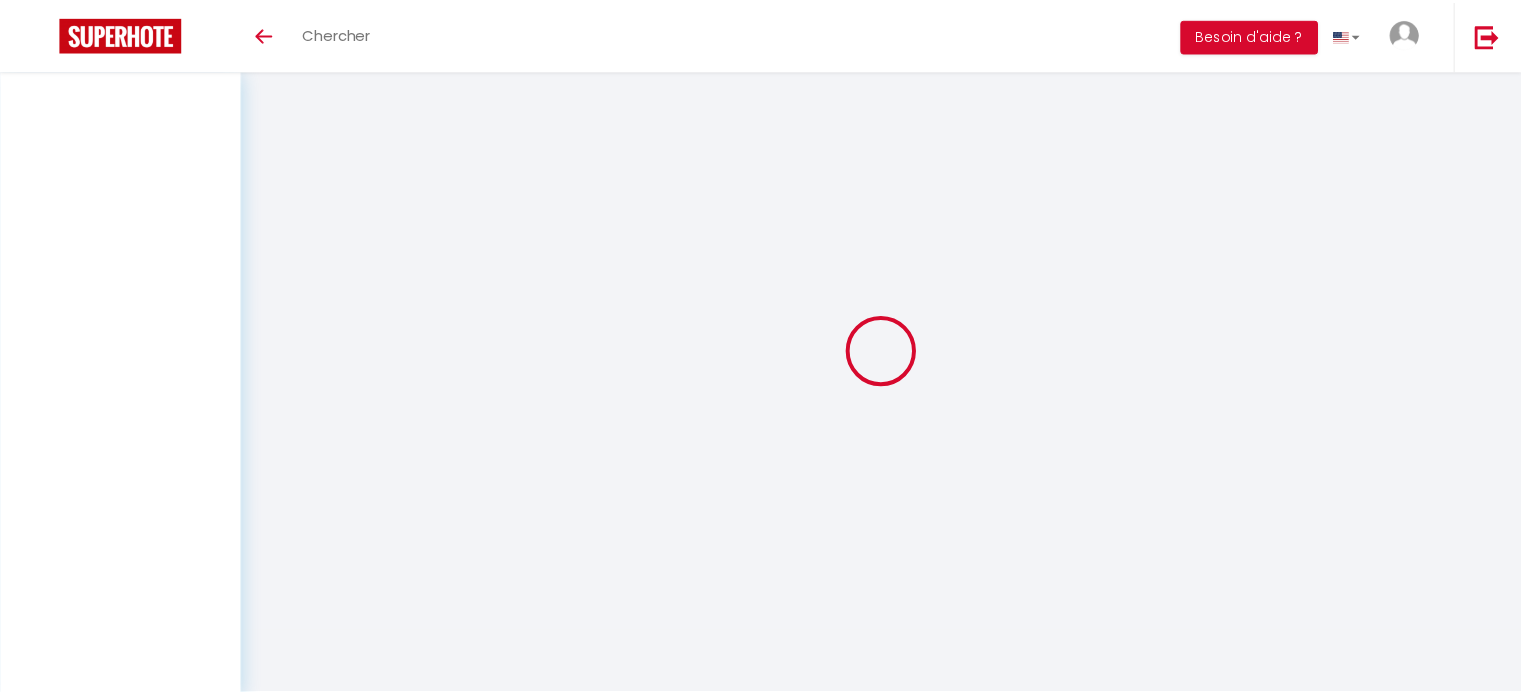 scroll, scrollTop: 0, scrollLeft: 0, axis: both 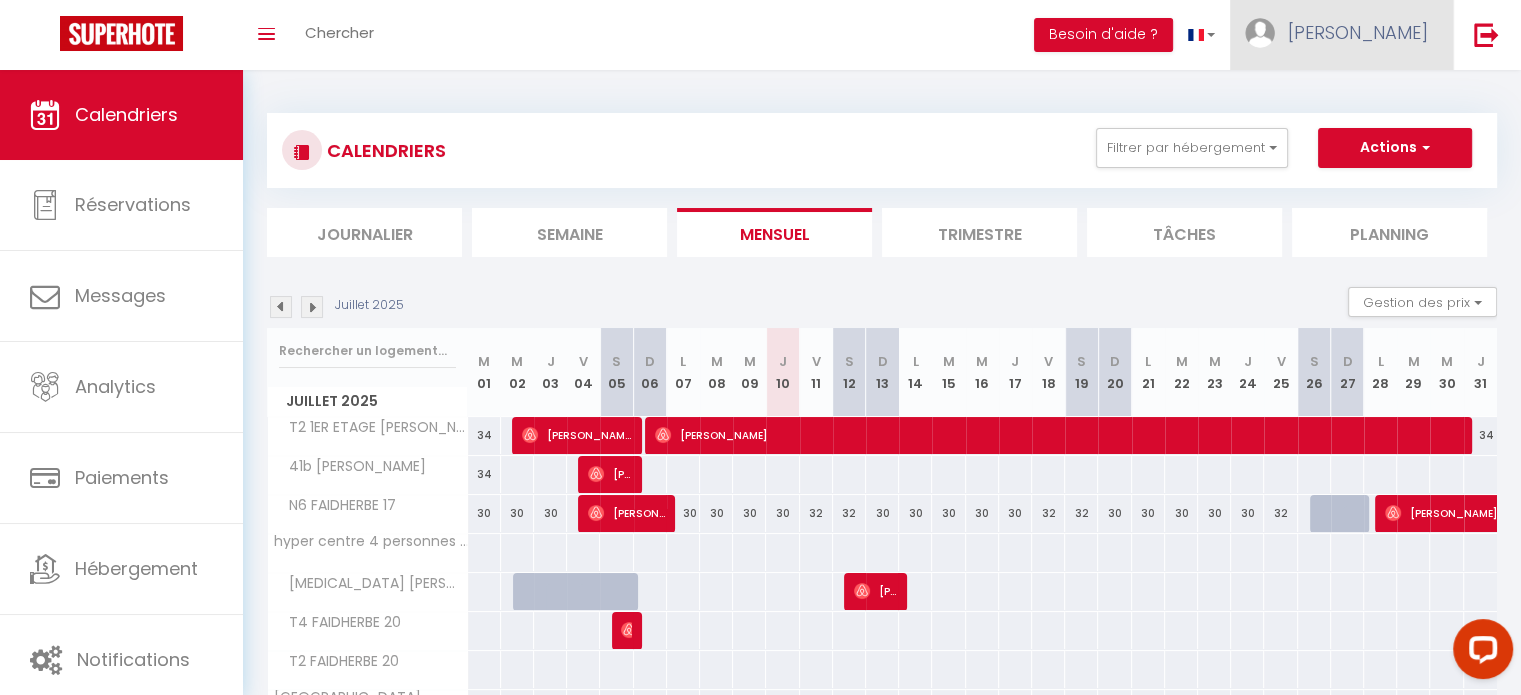 click on "[PERSON_NAME]" at bounding box center (1358, 32) 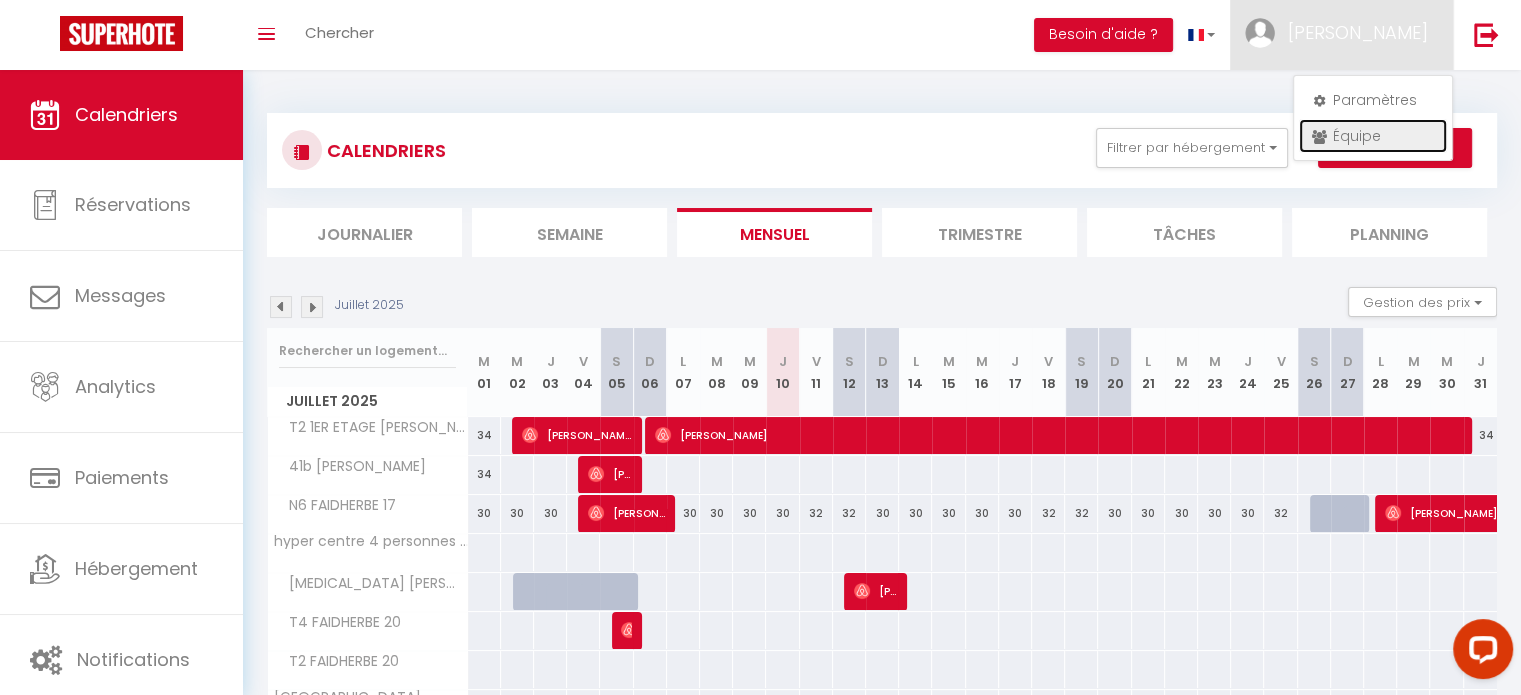 click on "Équipe" at bounding box center (1373, 136) 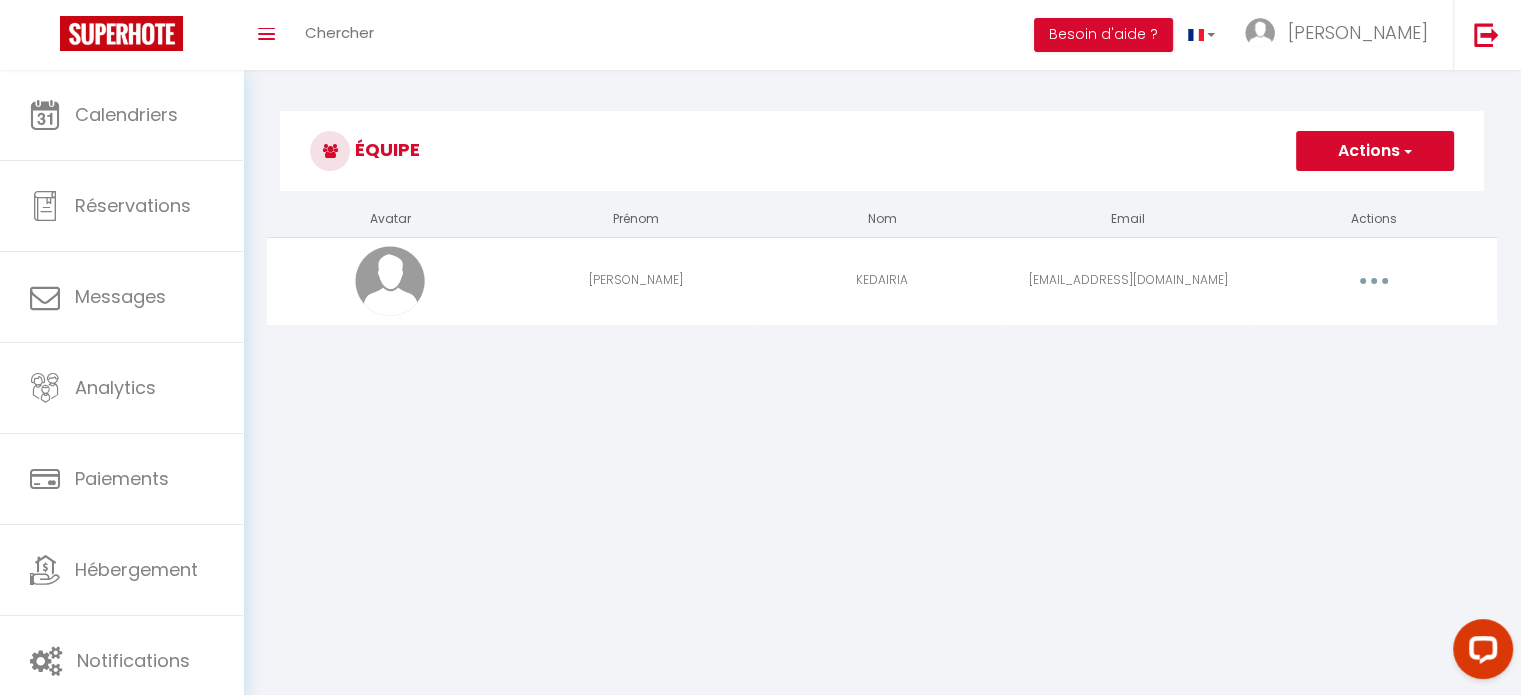 click at bounding box center [1374, 281] 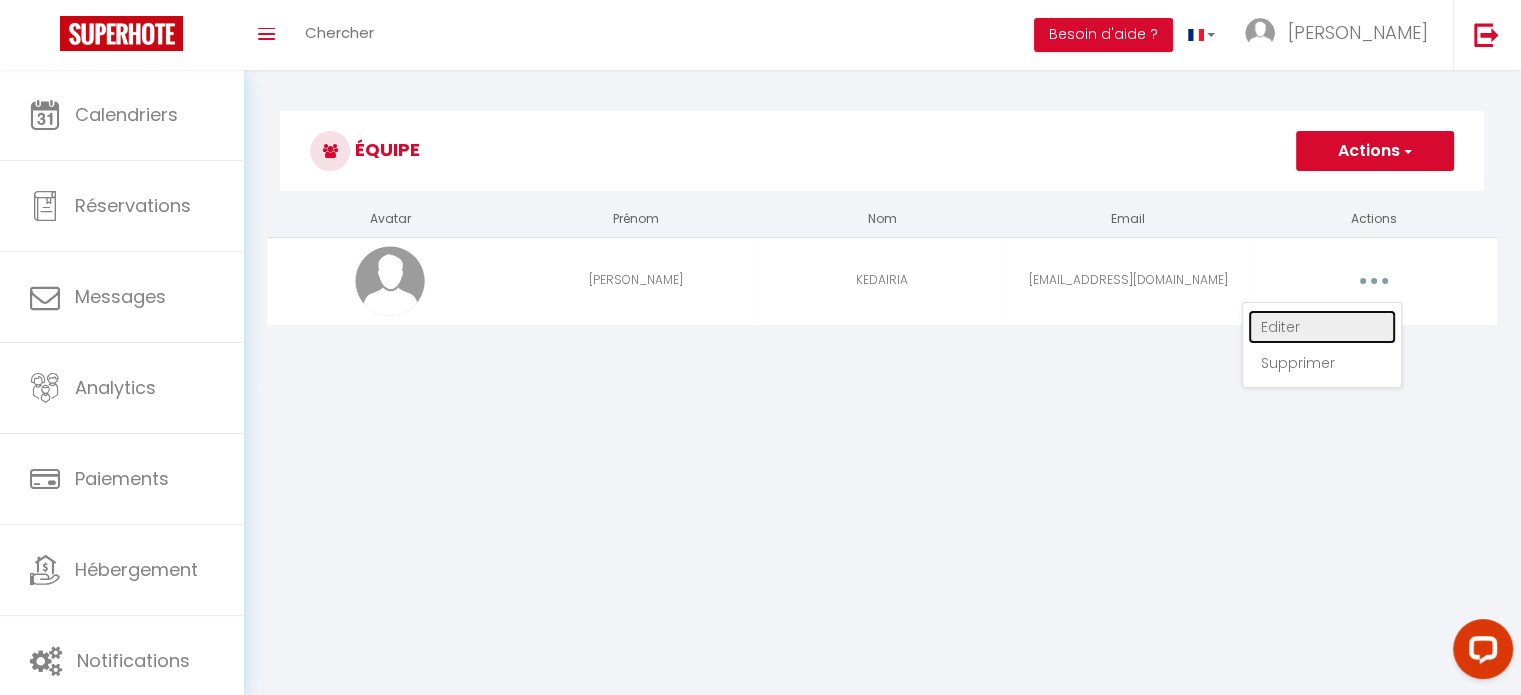 click on "Editer" at bounding box center [1322, 327] 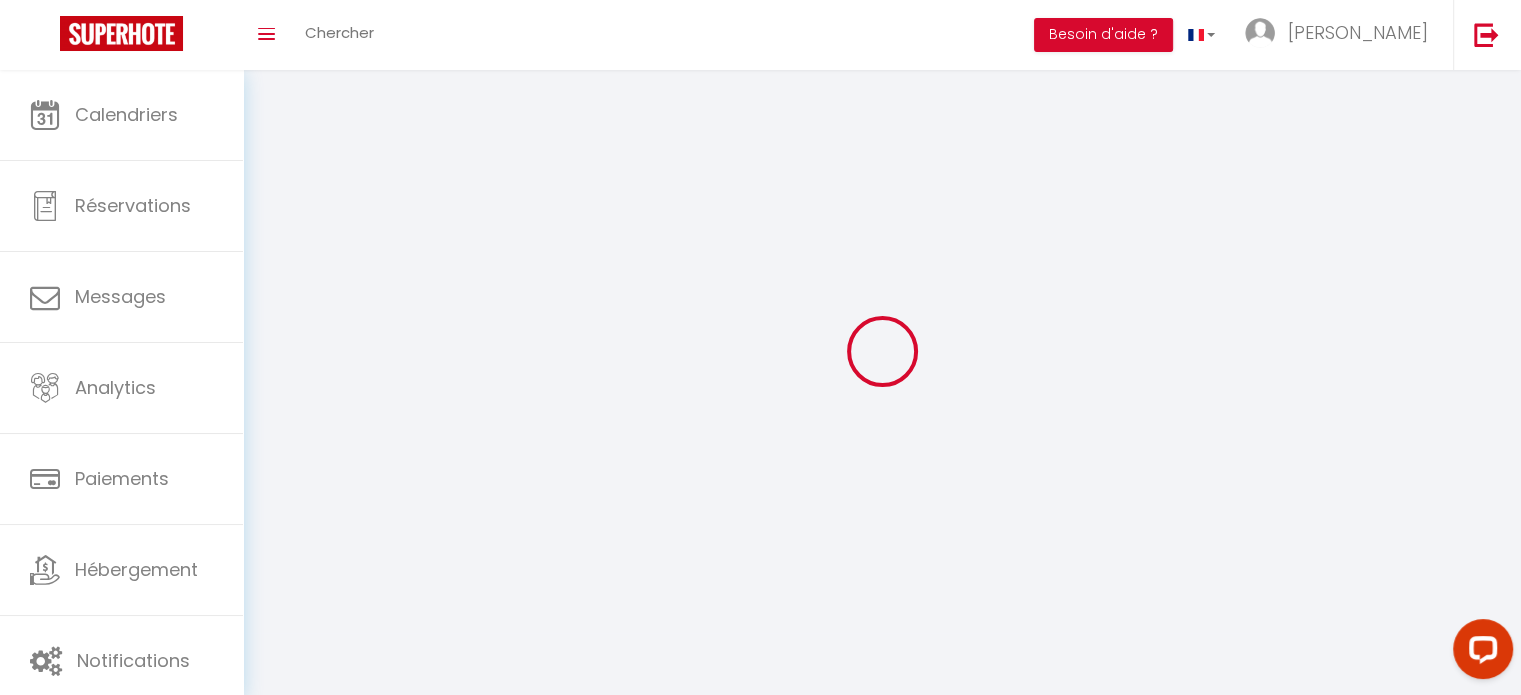 type on "[PERSON_NAME]" 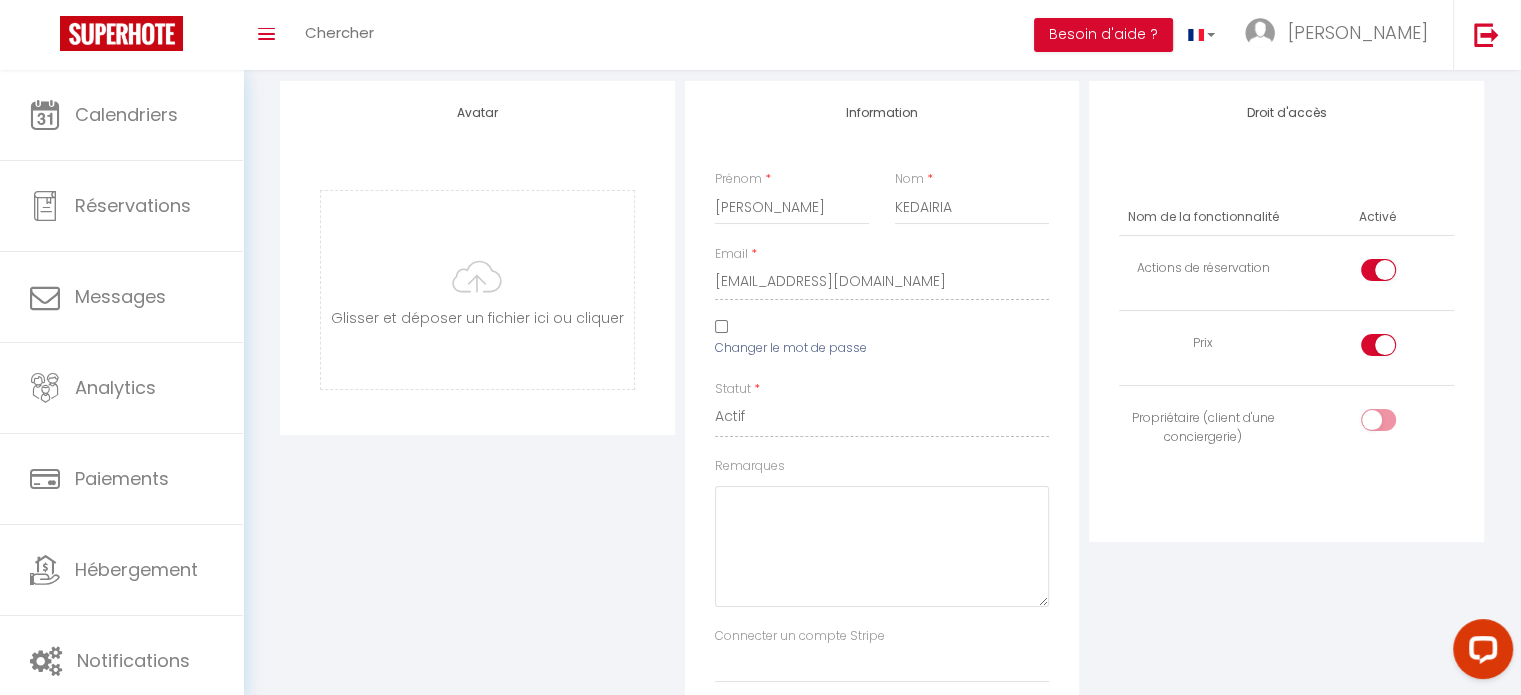 scroll, scrollTop: 200, scrollLeft: 0, axis: vertical 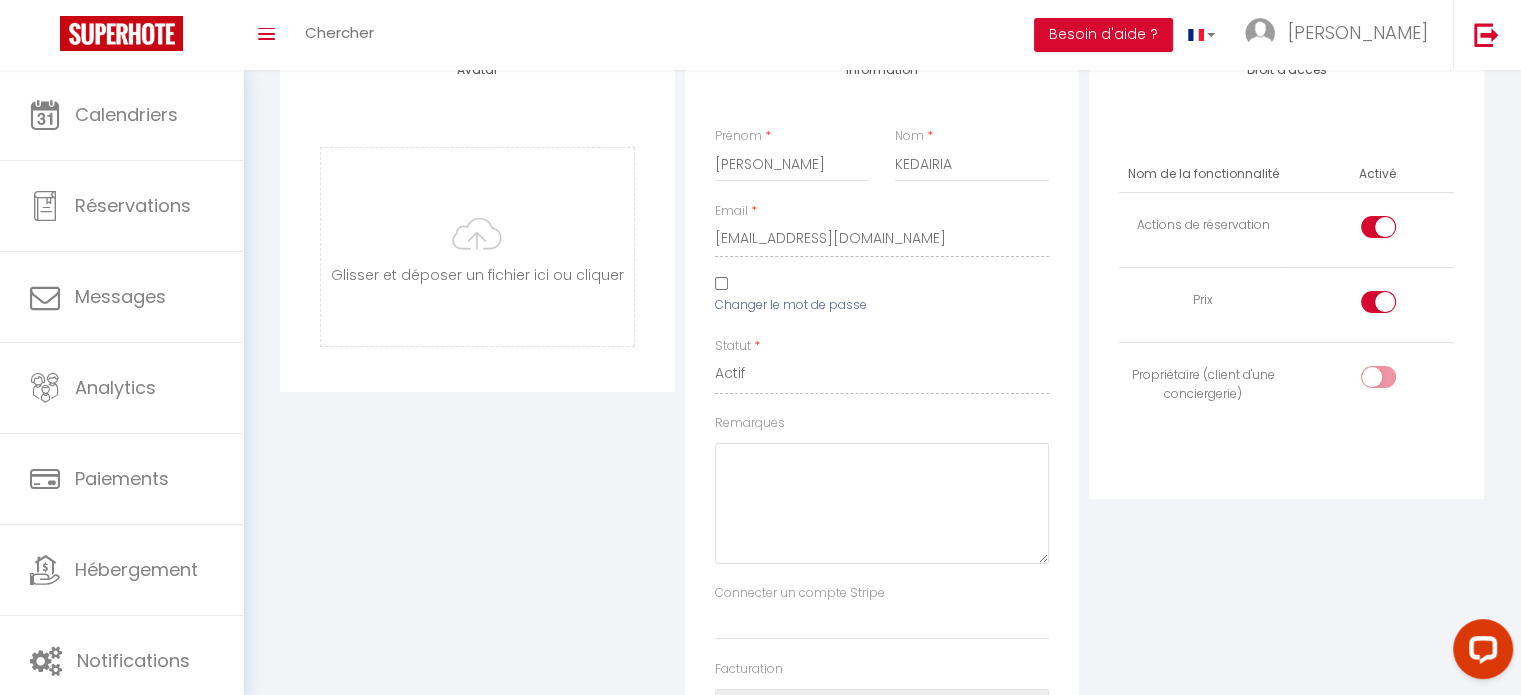 click at bounding box center [1395, 381] 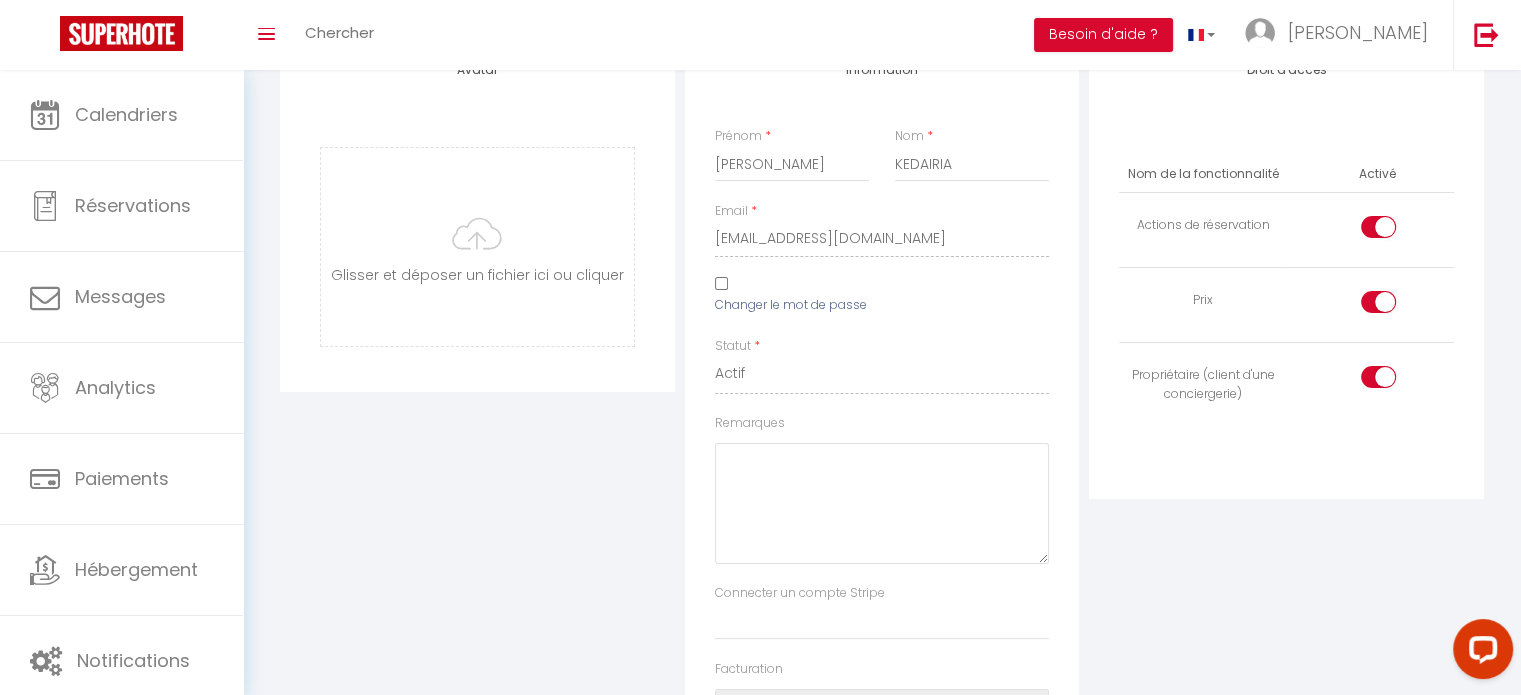scroll, scrollTop: 0, scrollLeft: 0, axis: both 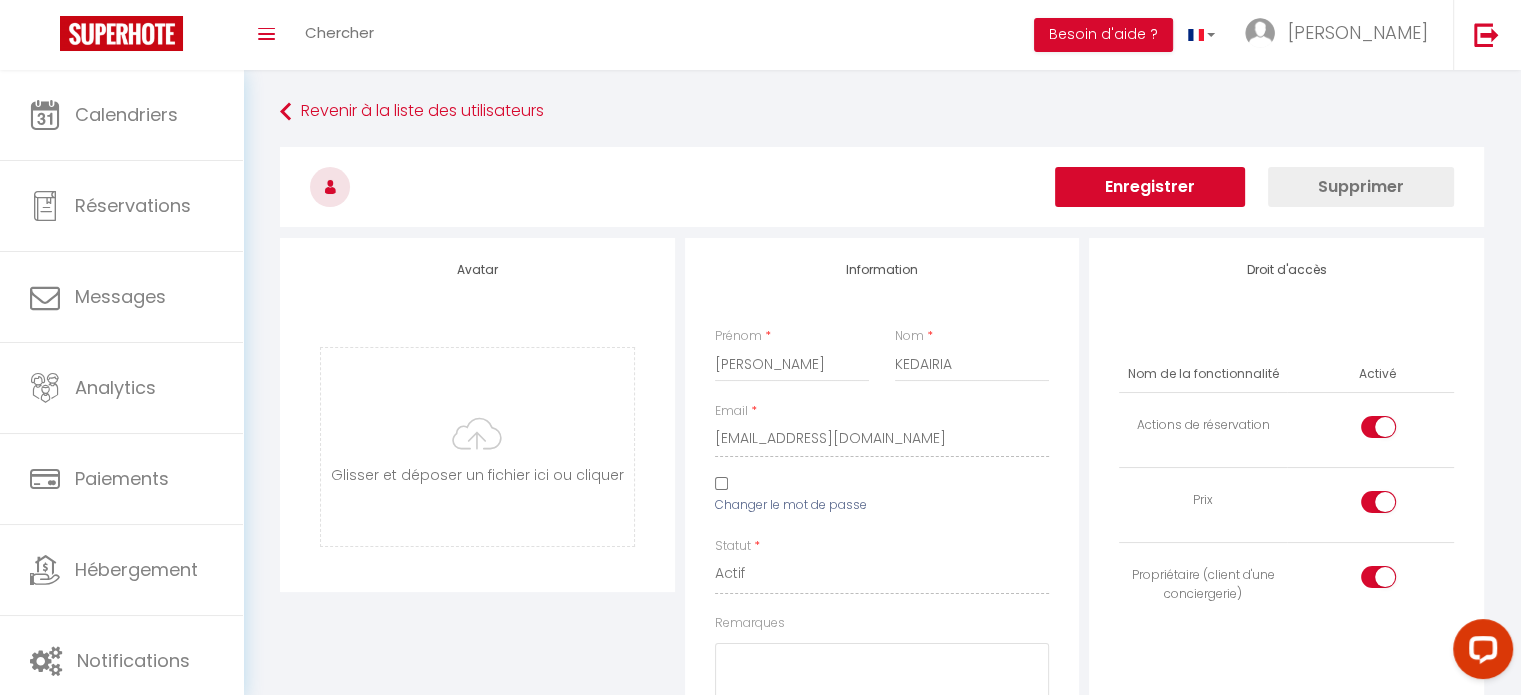 click at bounding box center [330, 187] 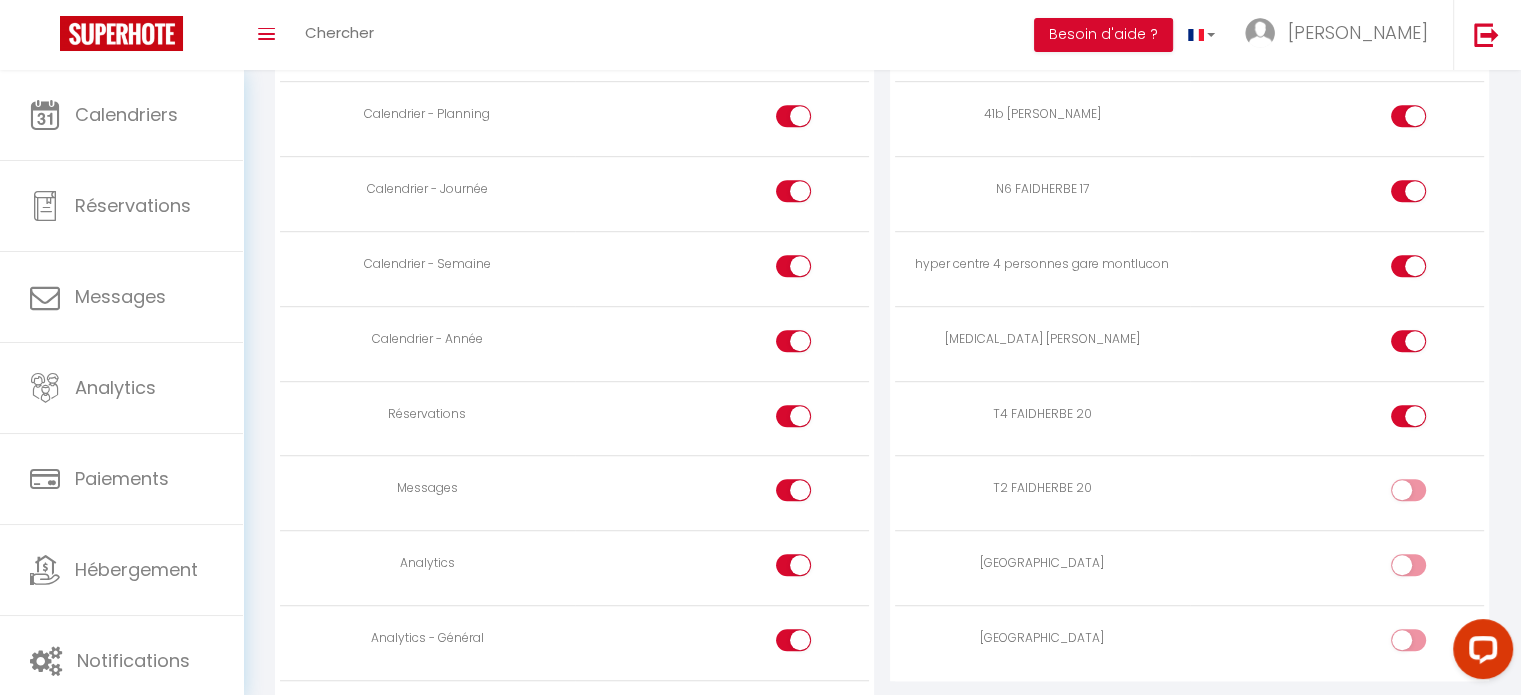 scroll, scrollTop: 1300, scrollLeft: 0, axis: vertical 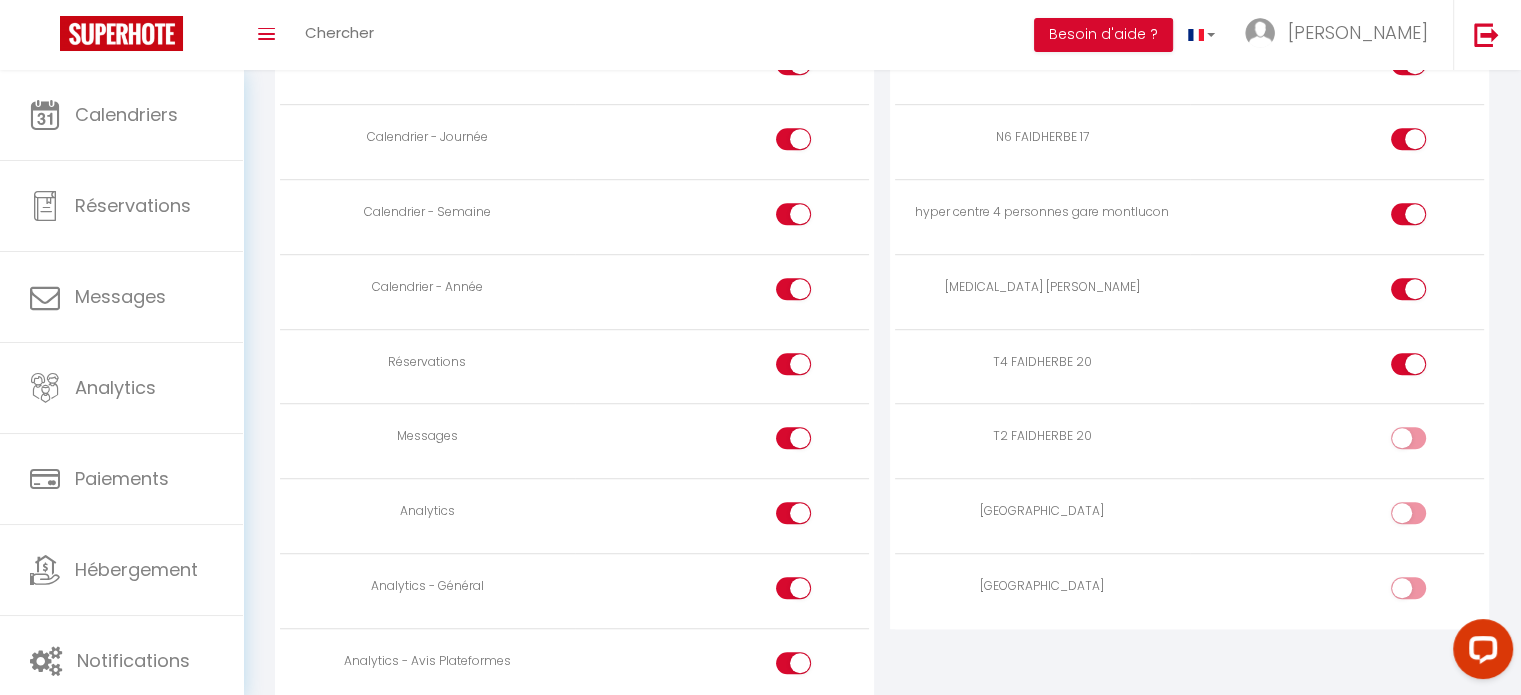 click at bounding box center (1425, 442) 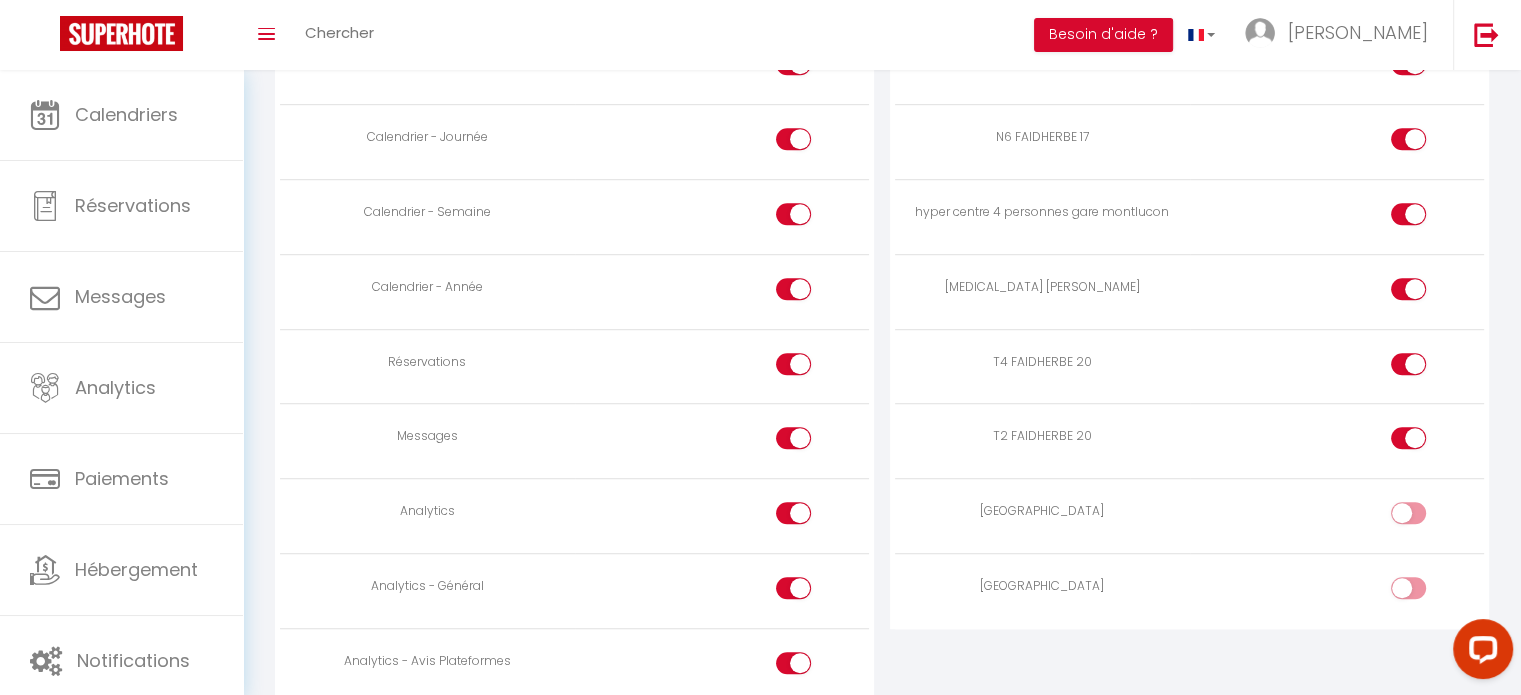 click at bounding box center [1425, 517] 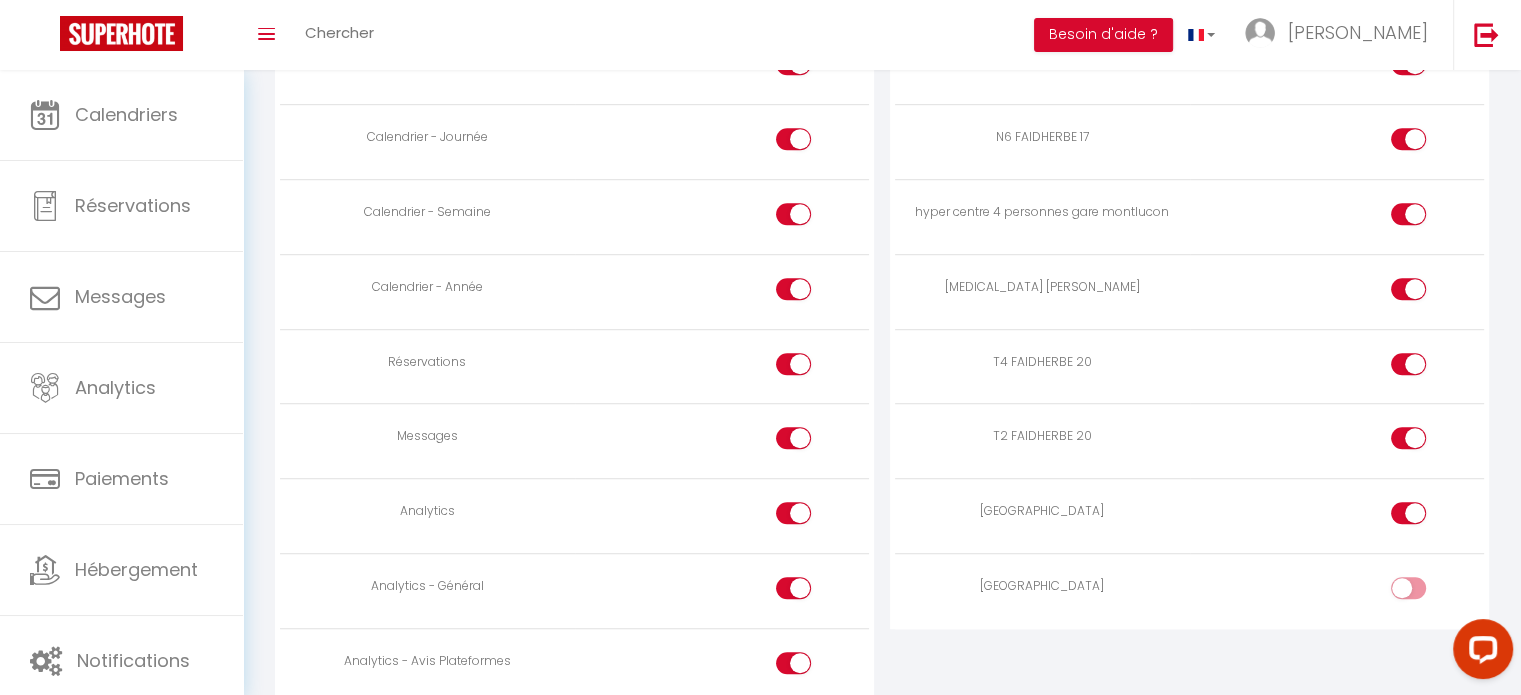 click at bounding box center (1425, 592) 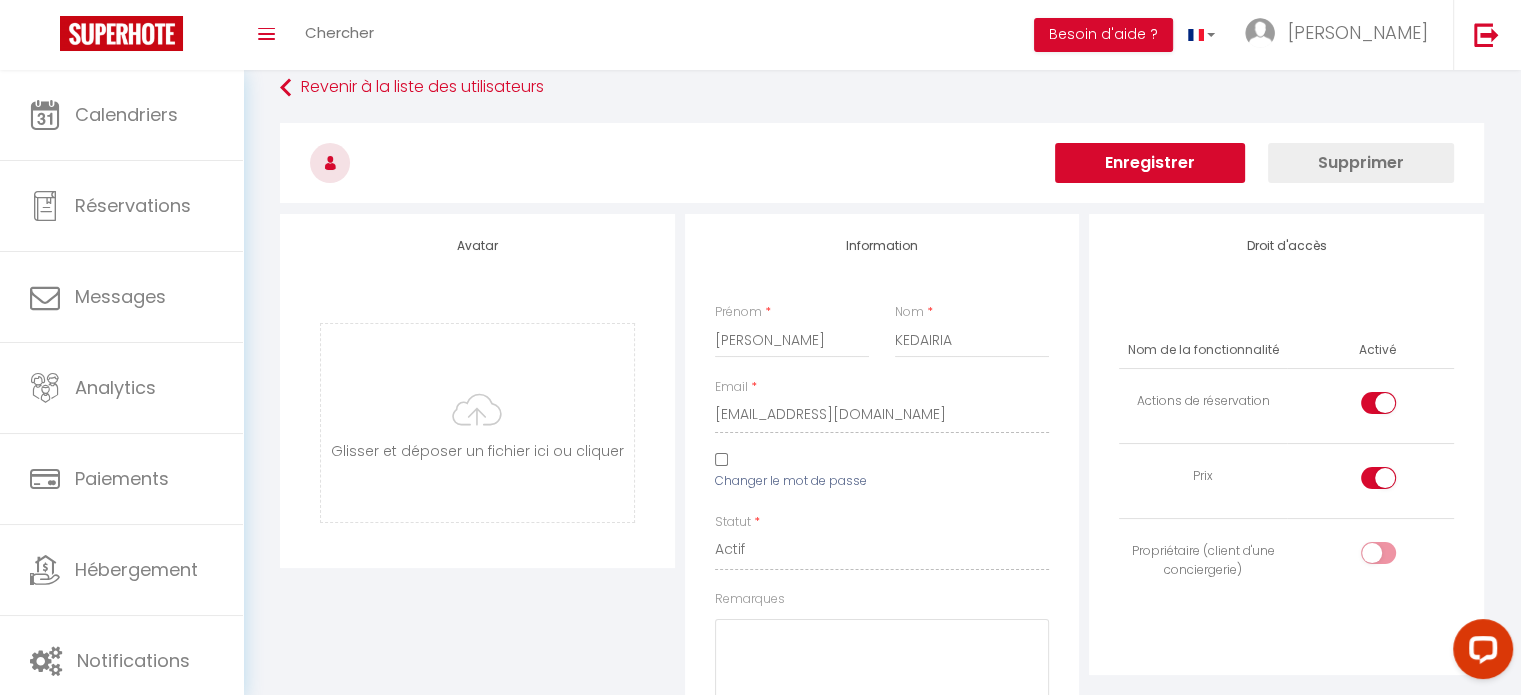 scroll, scrollTop: 24, scrollLeft: 0, axis: vertical 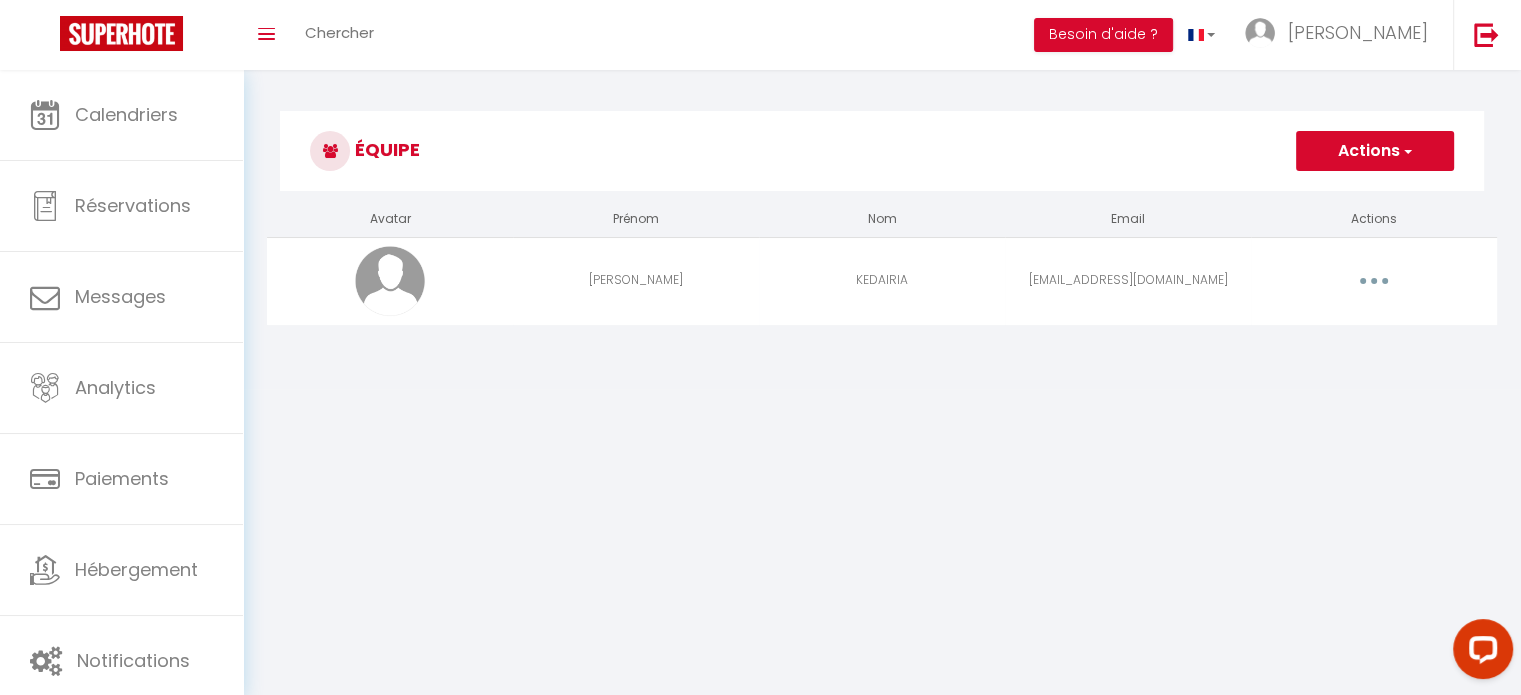 click on "Actions" at bounding box center (1375, 151) 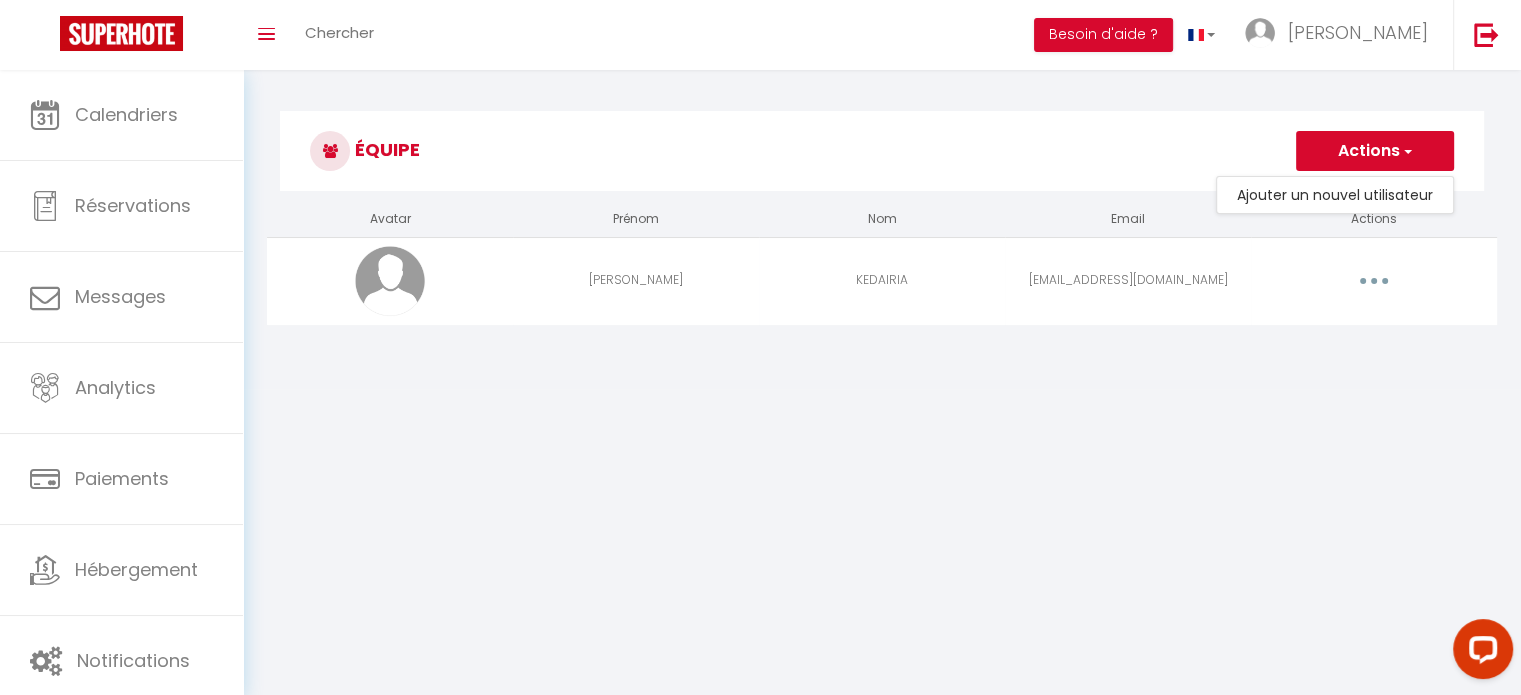 click on "Coaching SuperHote ce soir à 18h00, pour participer:  [URL][DOMAIN_NAME][SECURITY_DATA]   ×     Toggle navigation       Toggle Search     Toggle menubar     Chercher   BUTTON
Besoin d'aide ?
Christelle   Paramètres        Équipe     Résultat de la recherche   Aucun résultat     Calendriers     Réservations     Messages     Analytics      Paiements     Hébergement     Notifications                 Résultat de la recherche   Id   Appart   Voyageur    Checkin   Checkout   Nuits   Pers.   Plateforme   Statut     Résultat de la recherche   Aucun résultat       Équipe
Actions
Ajouter un nouvel utilisateur    Avatar   Prénom   Nom   Email   Actions     [PERSON_NAME]   KEDAIRIA   [EMAIL_ADDRESS][DOMAIN_NAME]     Editer   Supprimer       Vous y êtes presque !     Pour garder vos informations en sécurité, un  e-mail de vérification a été envoyée à :   [EMAIL_ADDRESS][DOMAIN_NAME]      or" at bounding box center [760, 417] 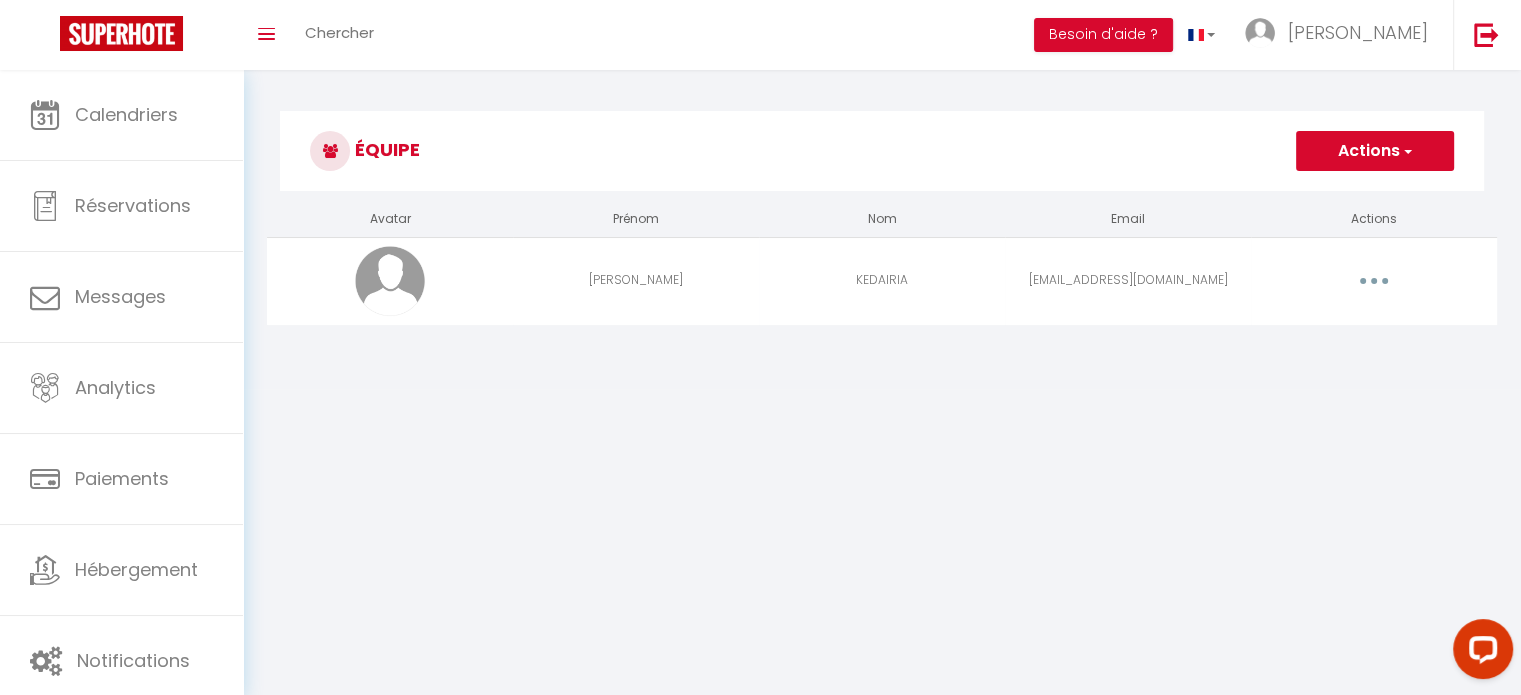 click at bounding box center (390, 281) 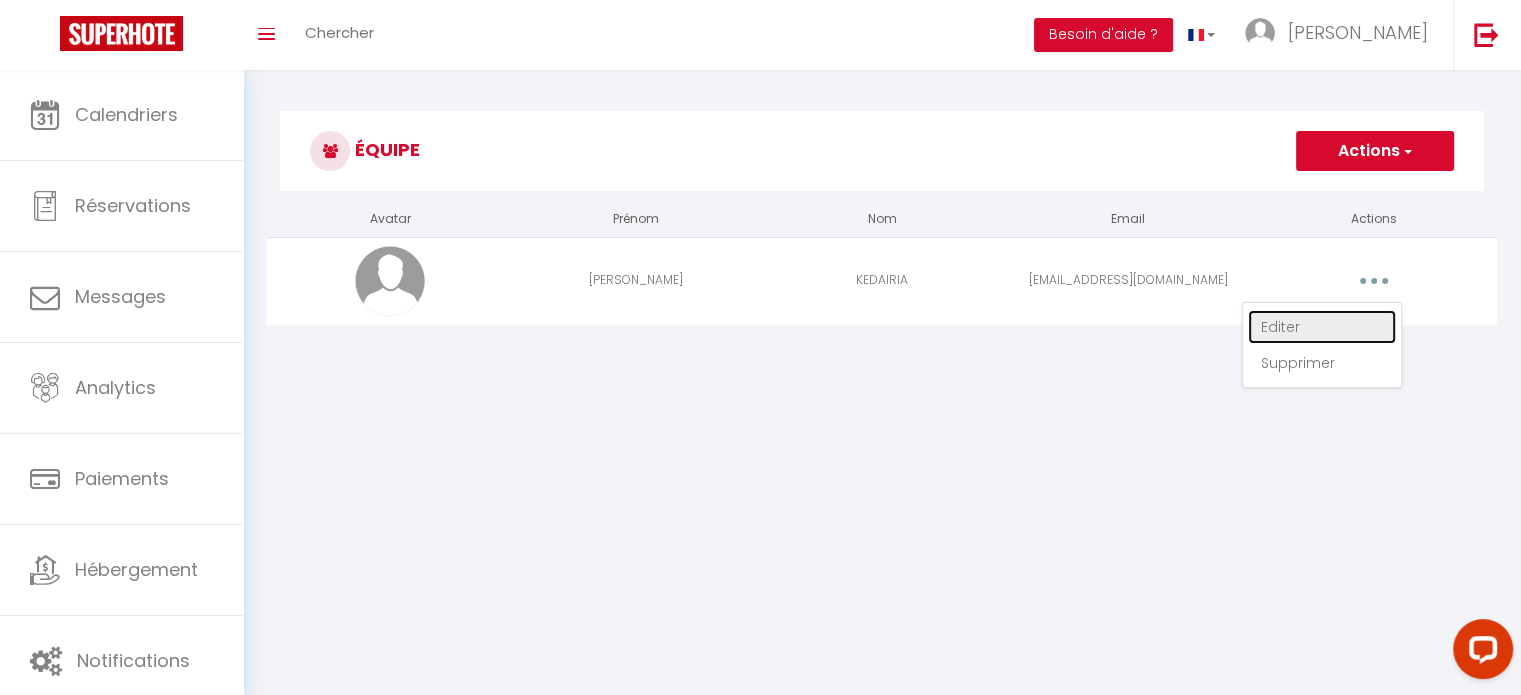 click on "Editer" at bounding box center (1322, 327) 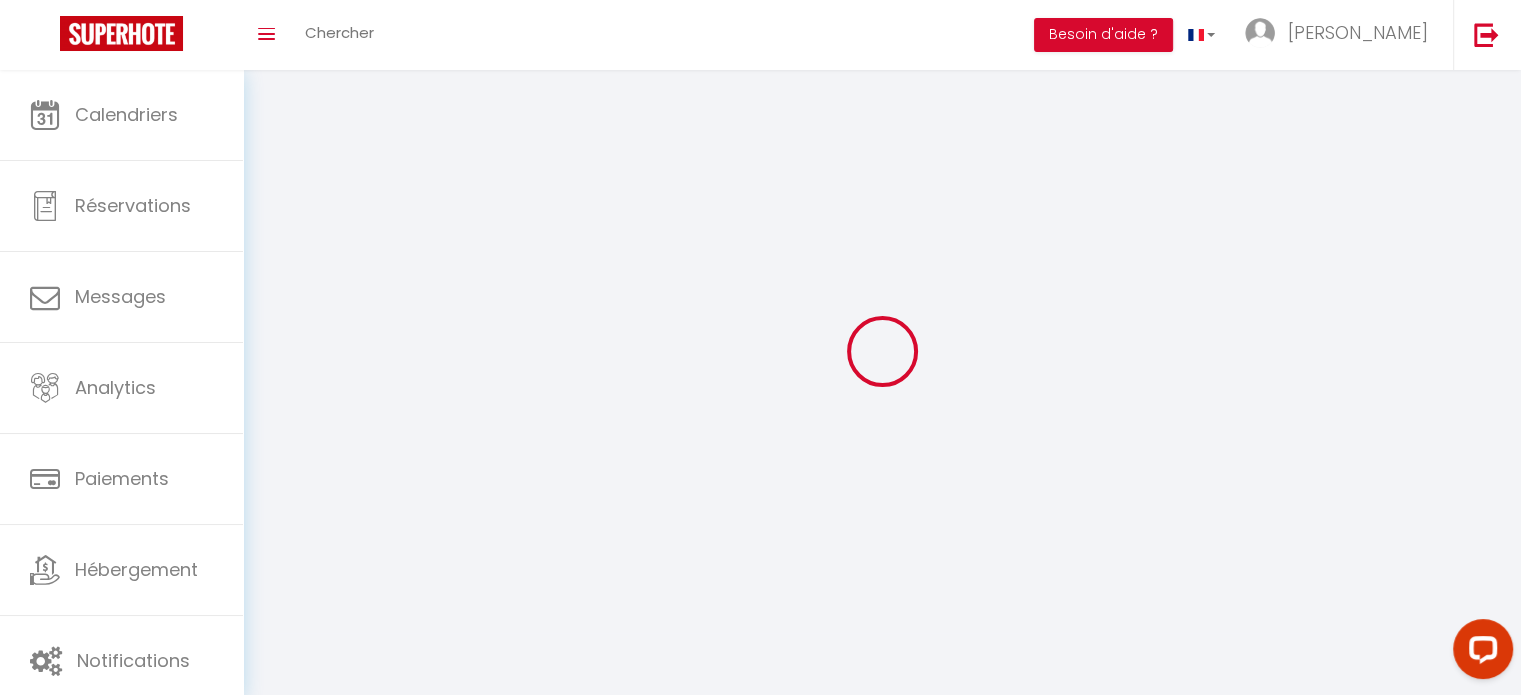 type on "[PERSON_NAME]" 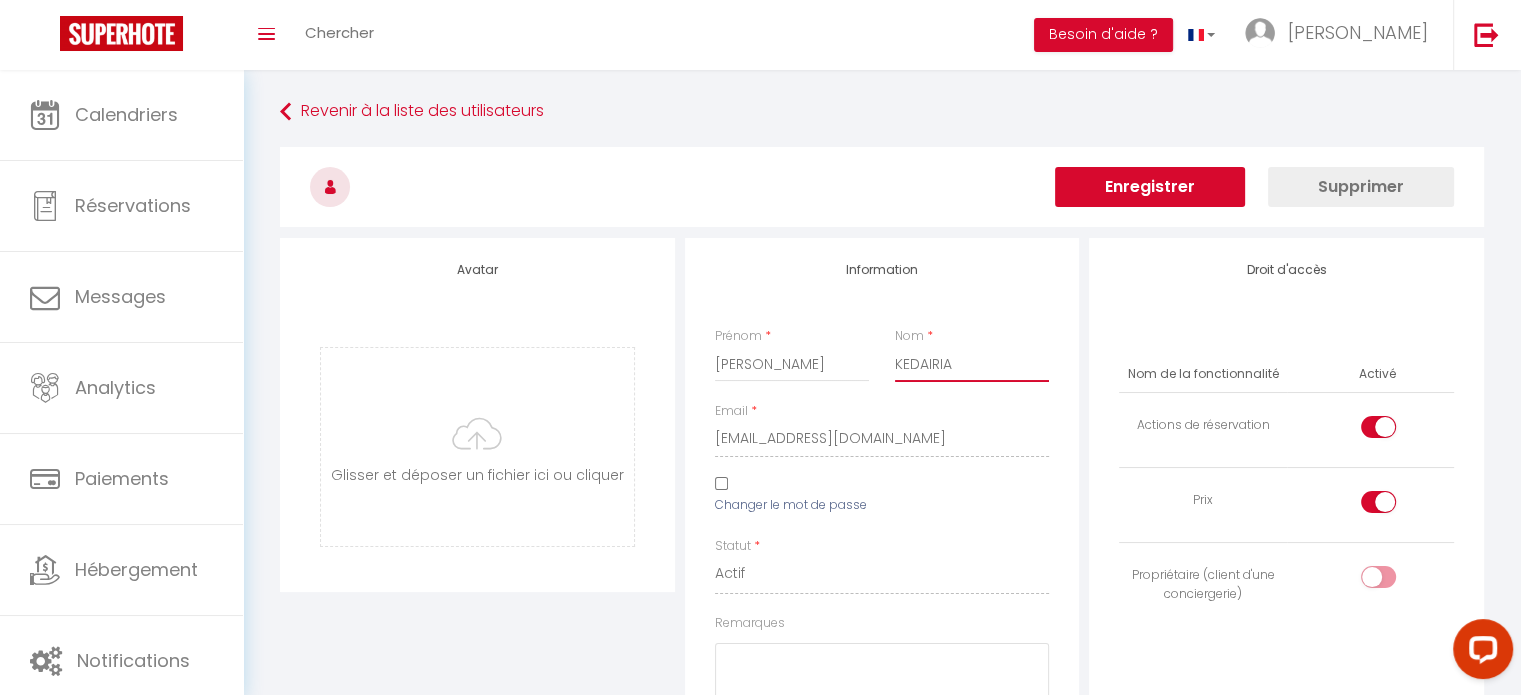 click on "KEDAIRIA" at bounding box center [972, 364] 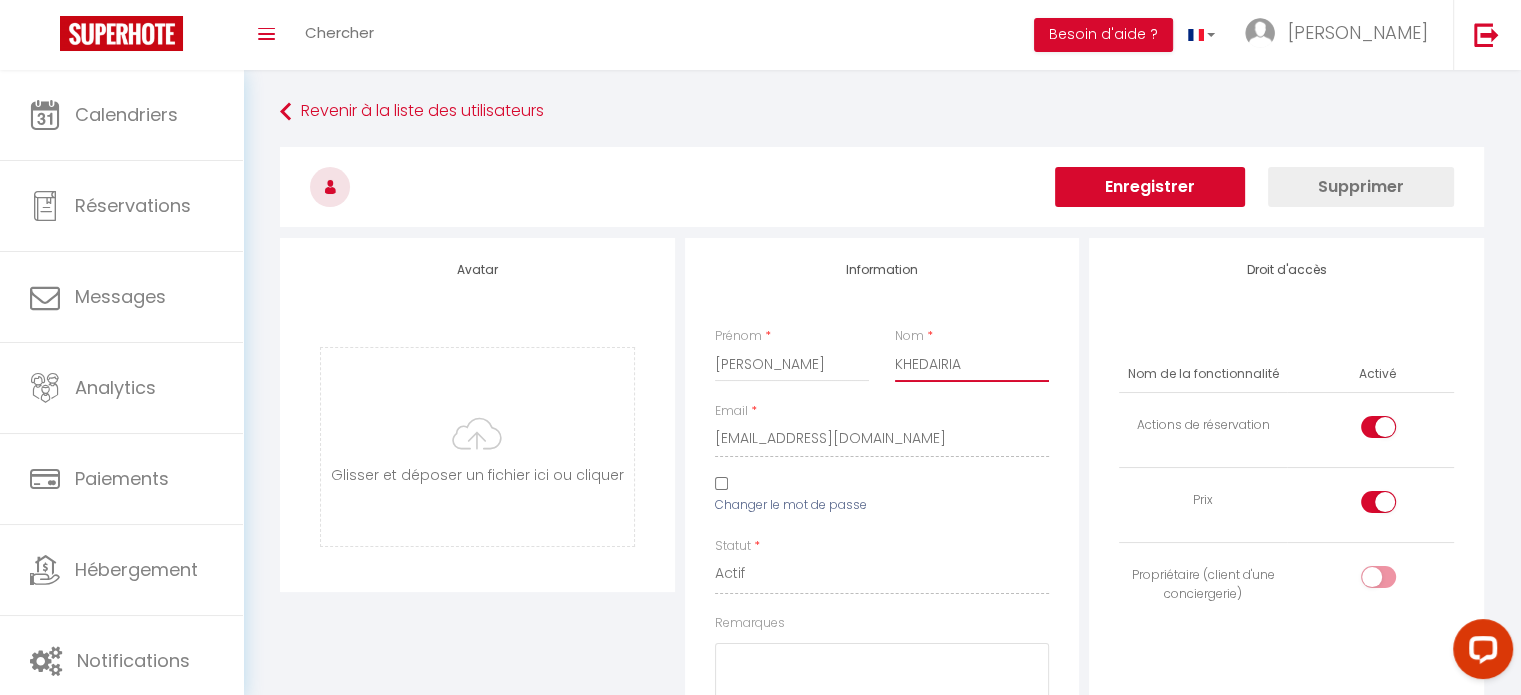 type on "KHEDAIRIA" 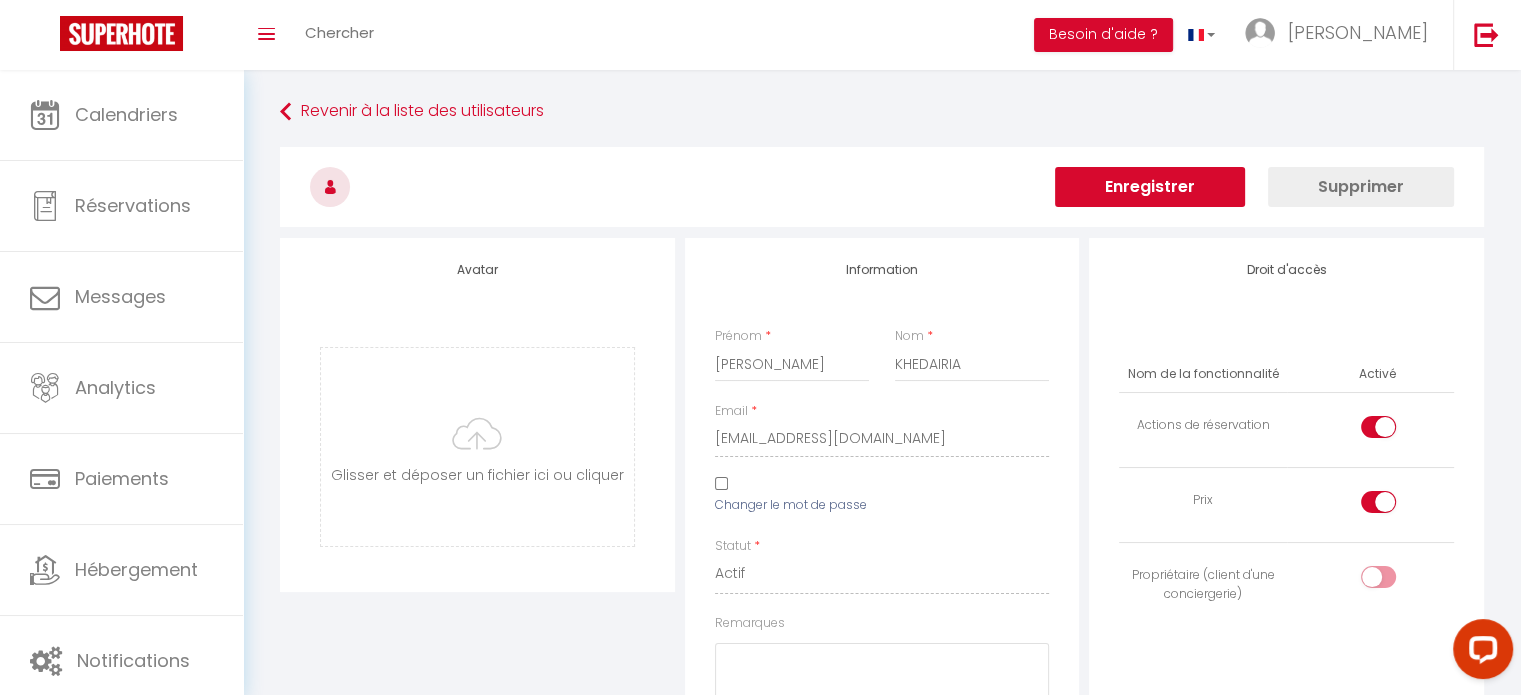 click on "Email   *   [EMAIL_ADDRESS][DOMAIN_NAME]" at bounding box center [882, 429] 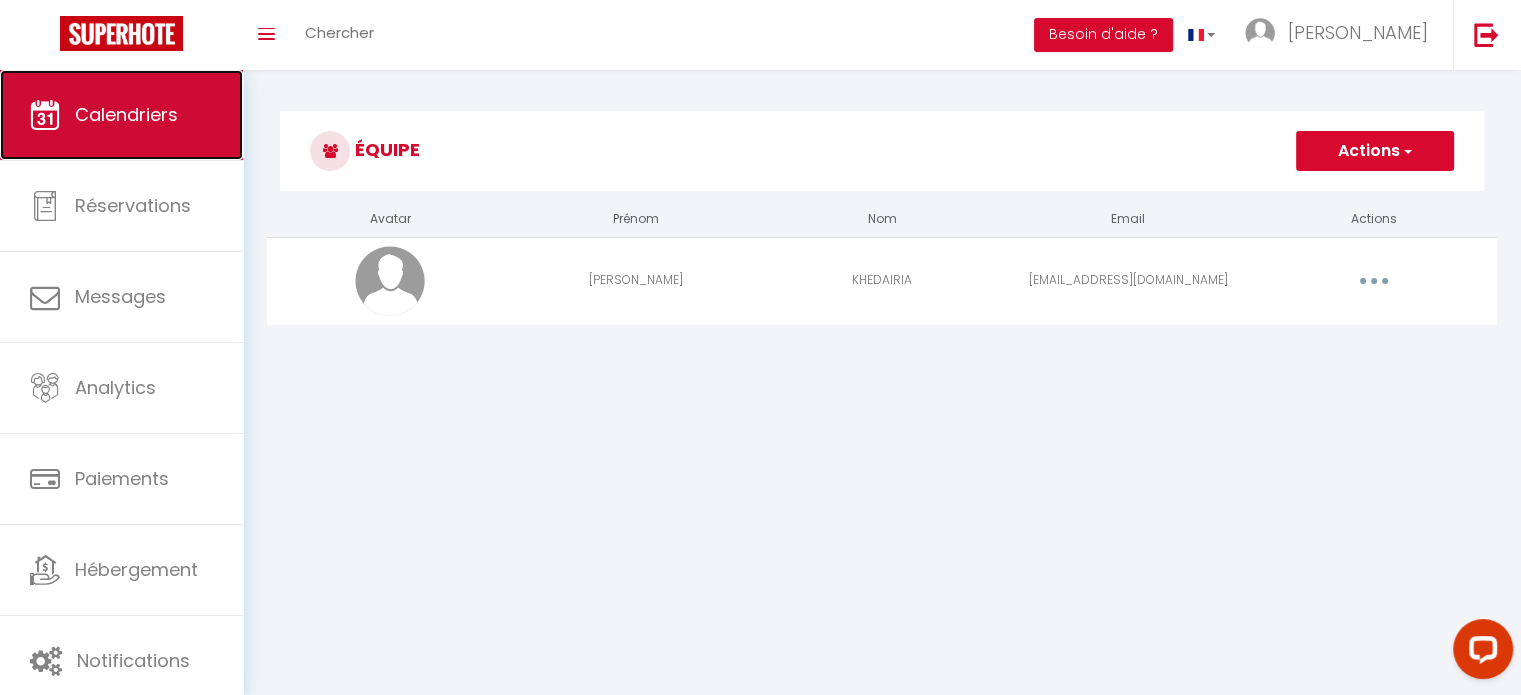 click on "Calendriers" at bounding box center [126, 114] 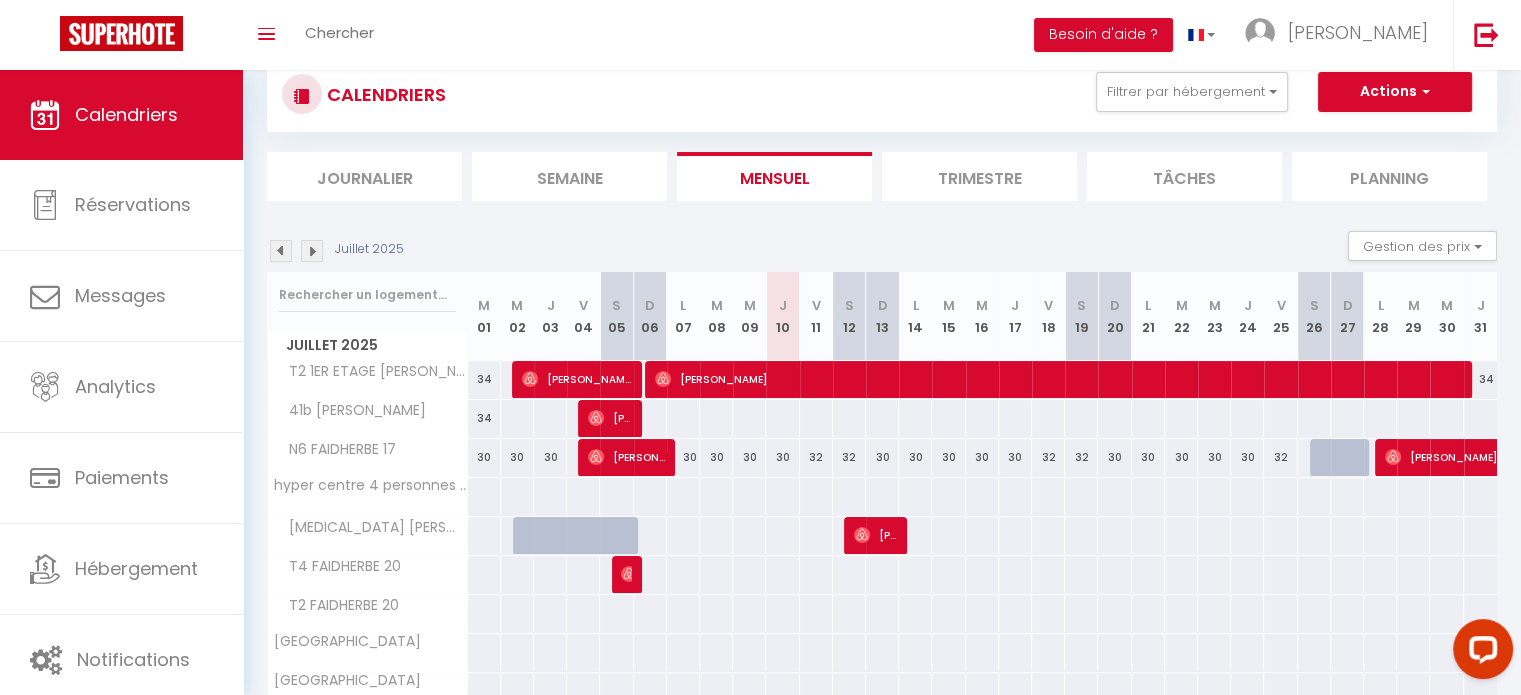 scroll, scrollTop: 100, scrollLeft: 0, axis: vertical 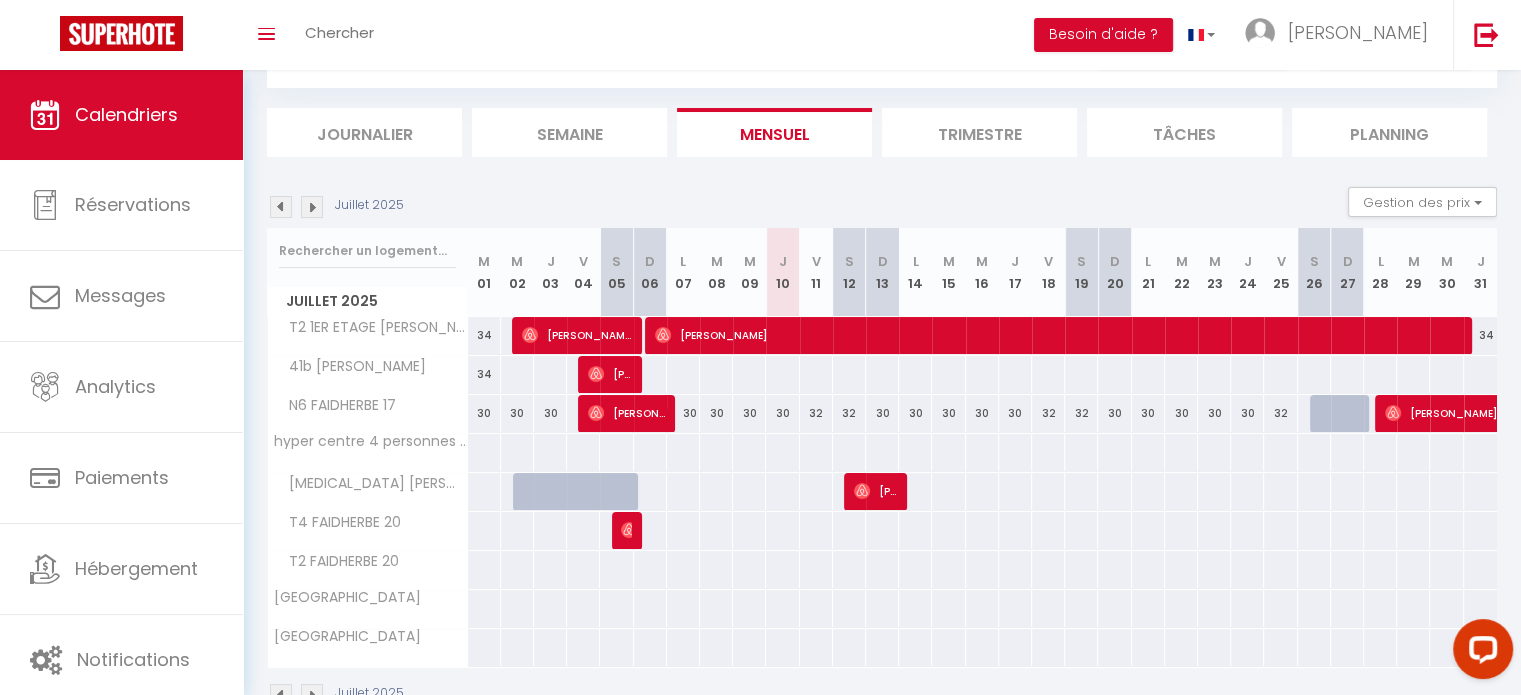 click at bounding box center (312, 207) 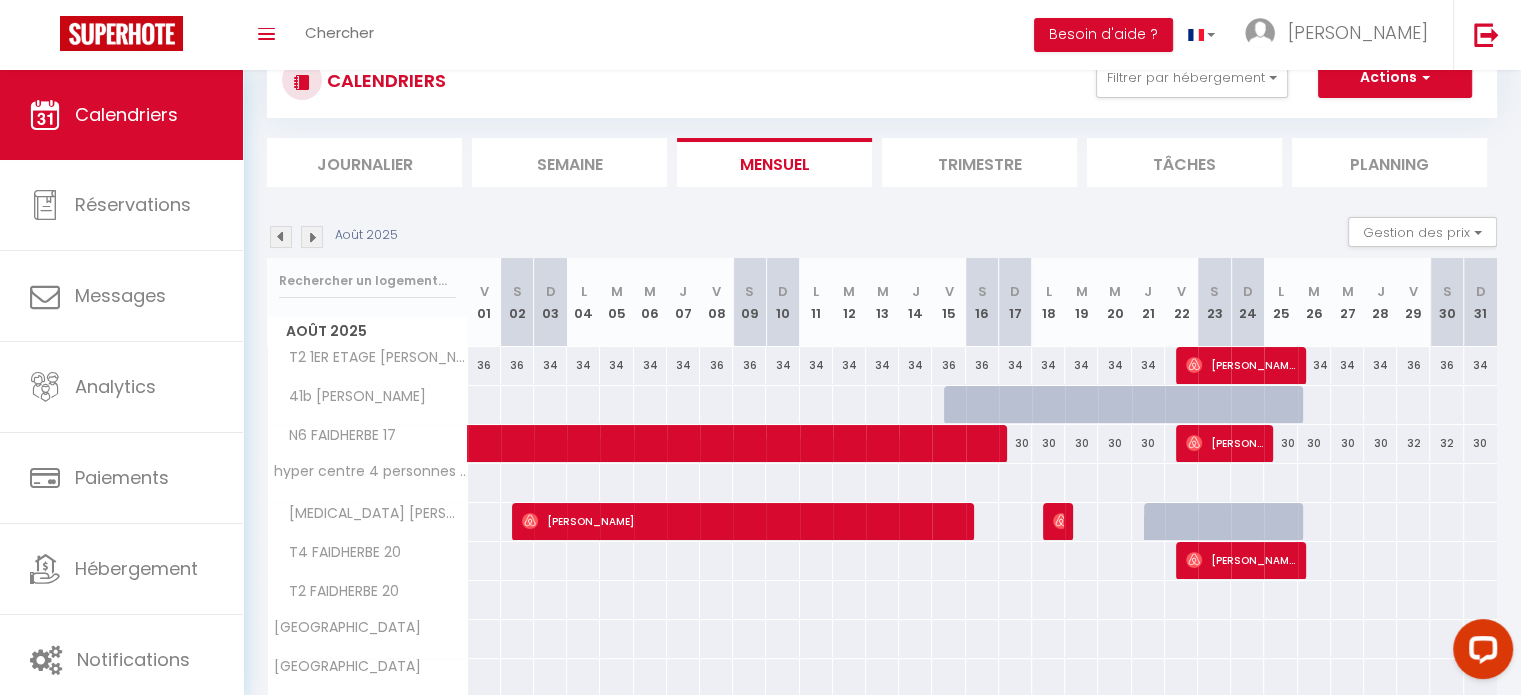 scroll, scrollTop: 100, scrollLeft: 0, axis: vertical 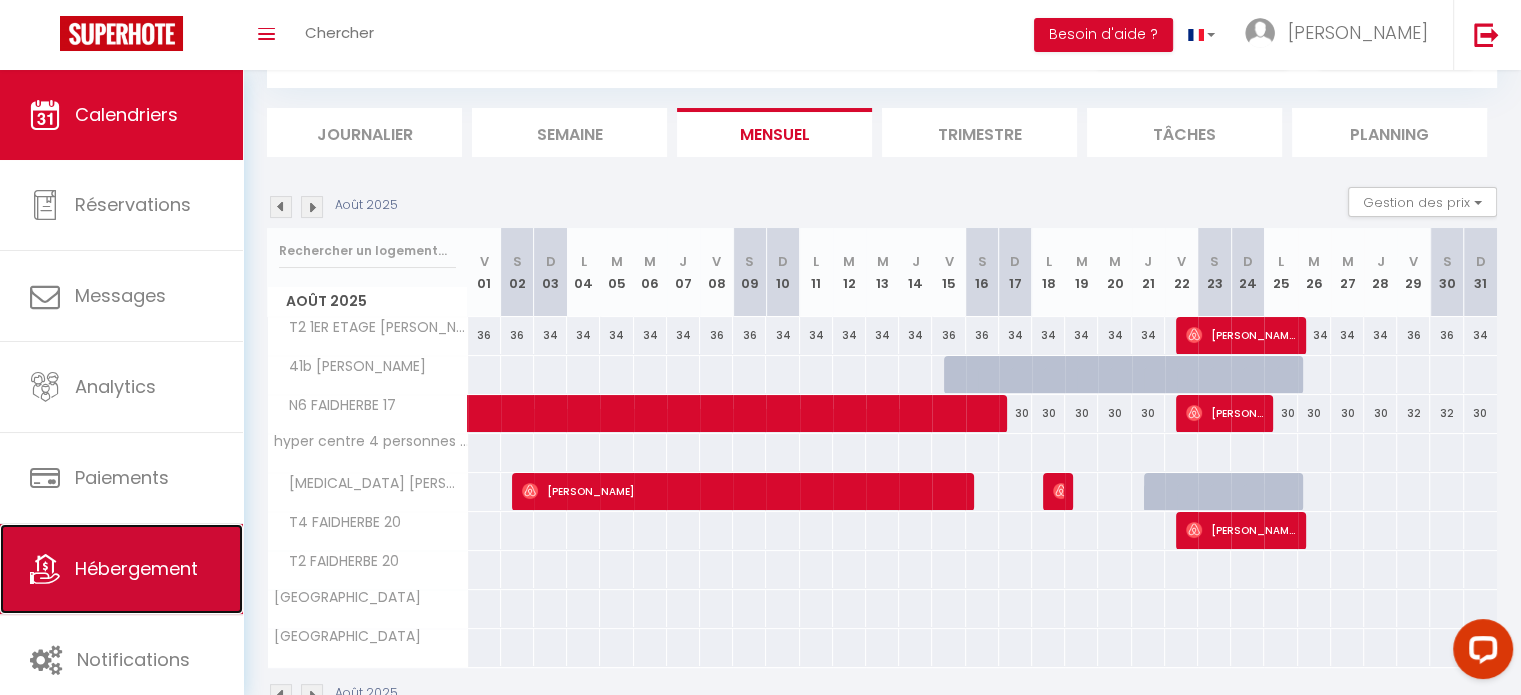 click on "Hébergement" at bounding box center [136, 568] 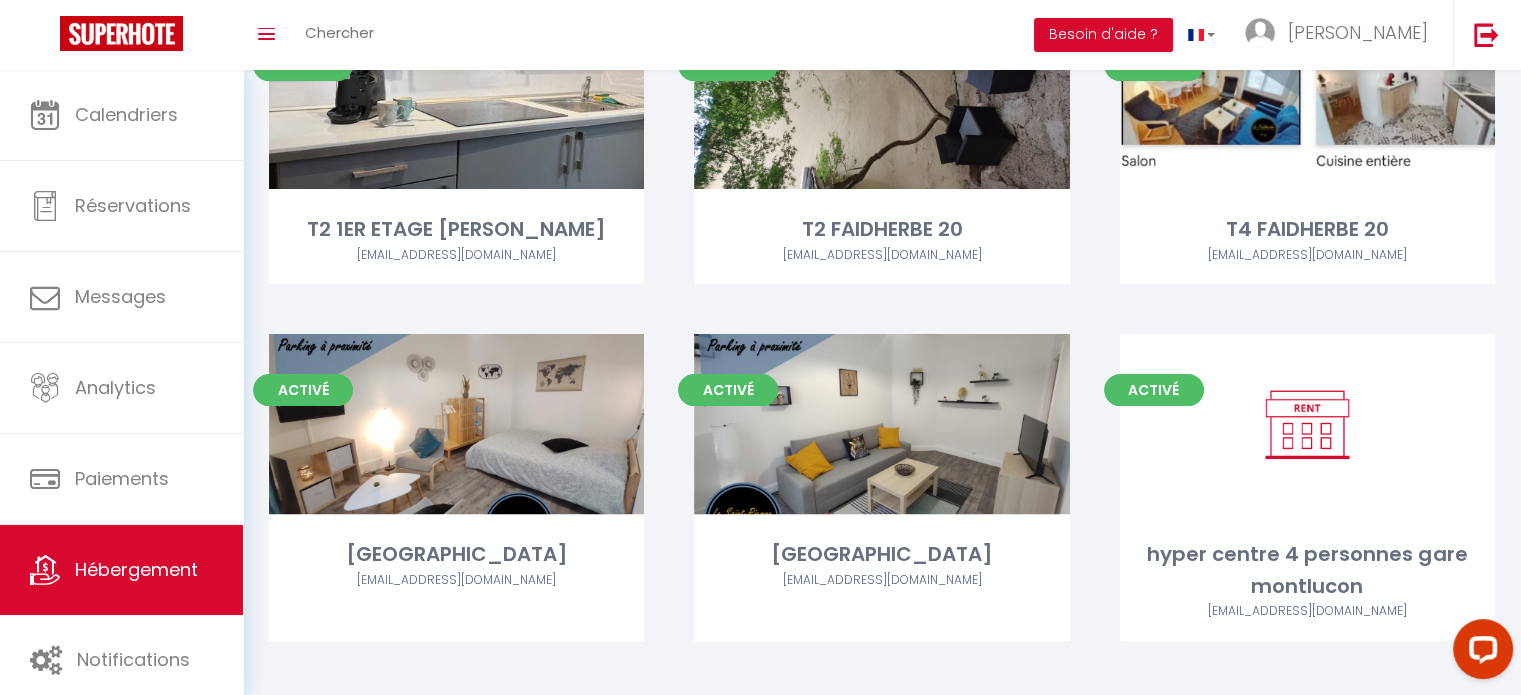 scroll, scrollTop: 553, scrollLeft: 0, axis: vertical 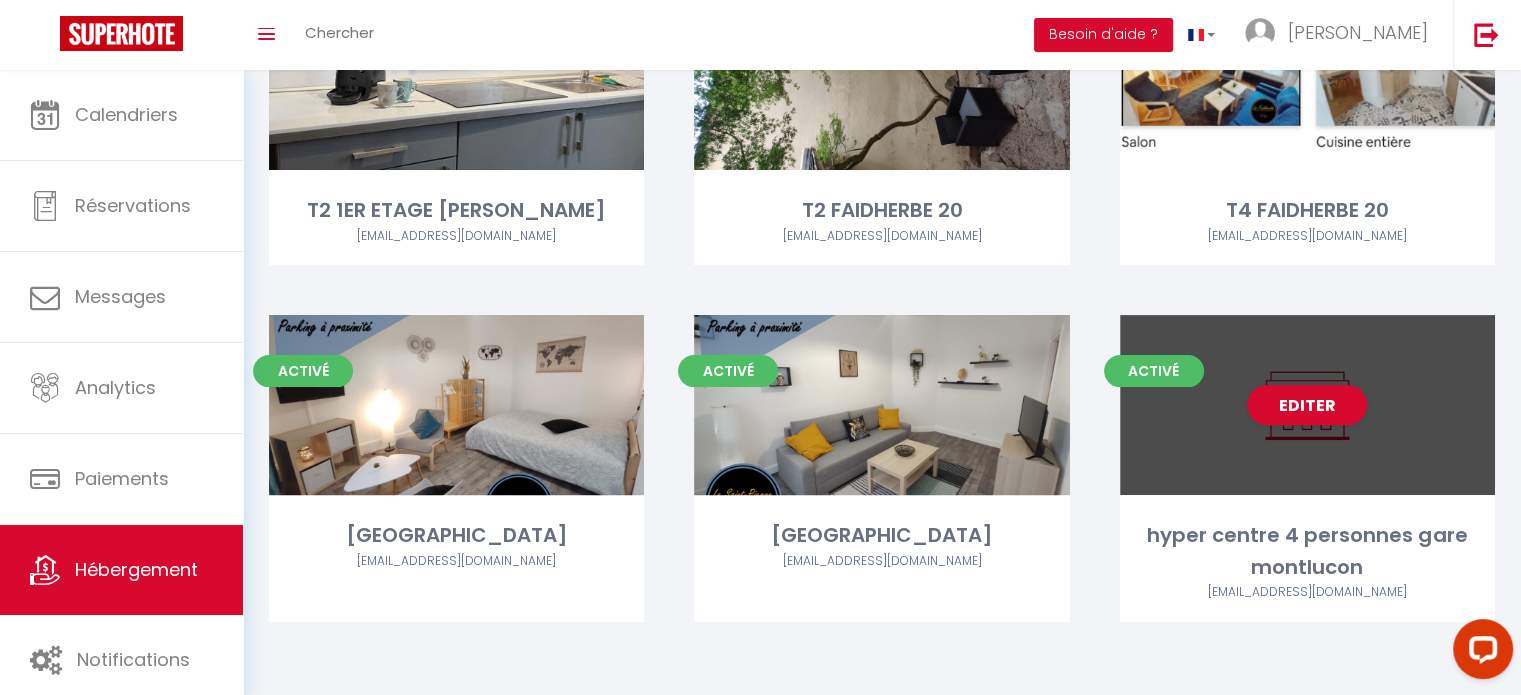 click on "Editer" at bounding box center [1307, 405] 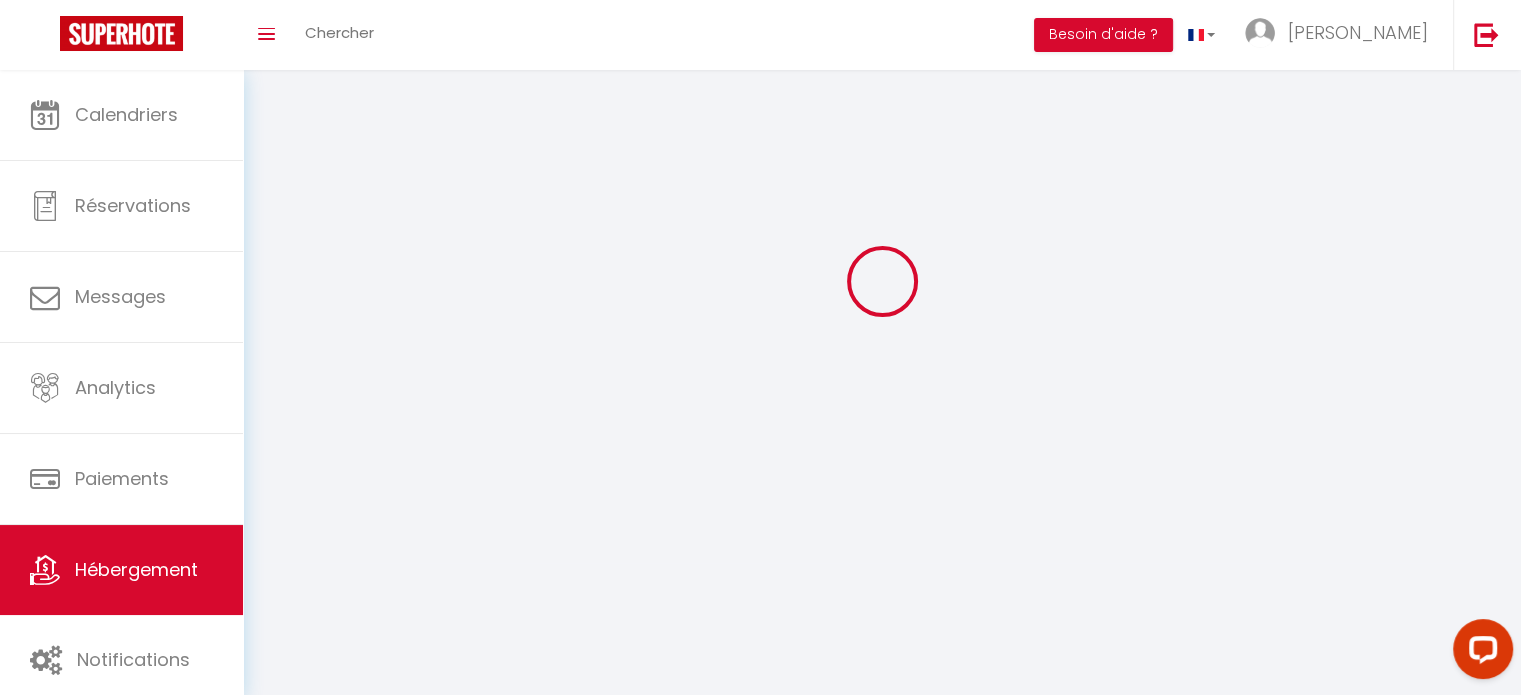 scroll, scrollTop: 0, scrollLeft: 0, axis: both 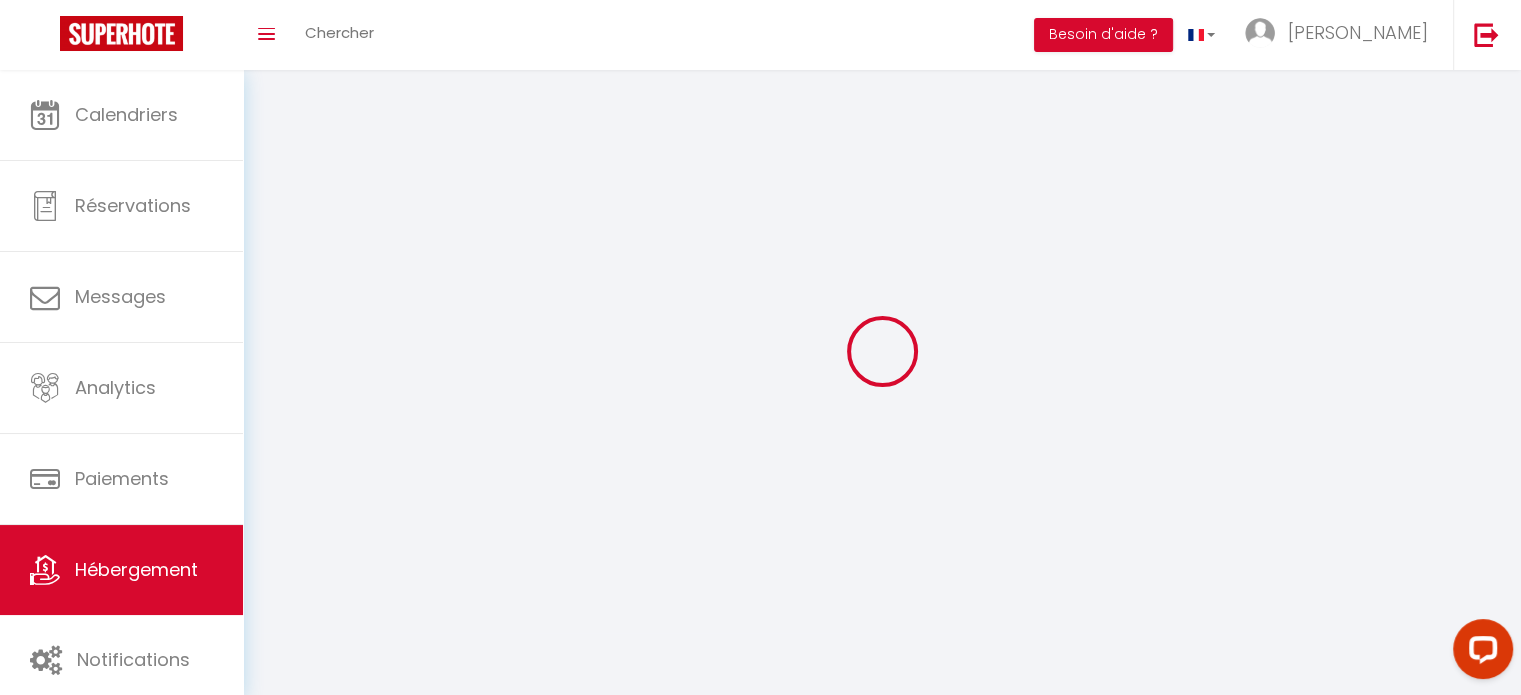 select 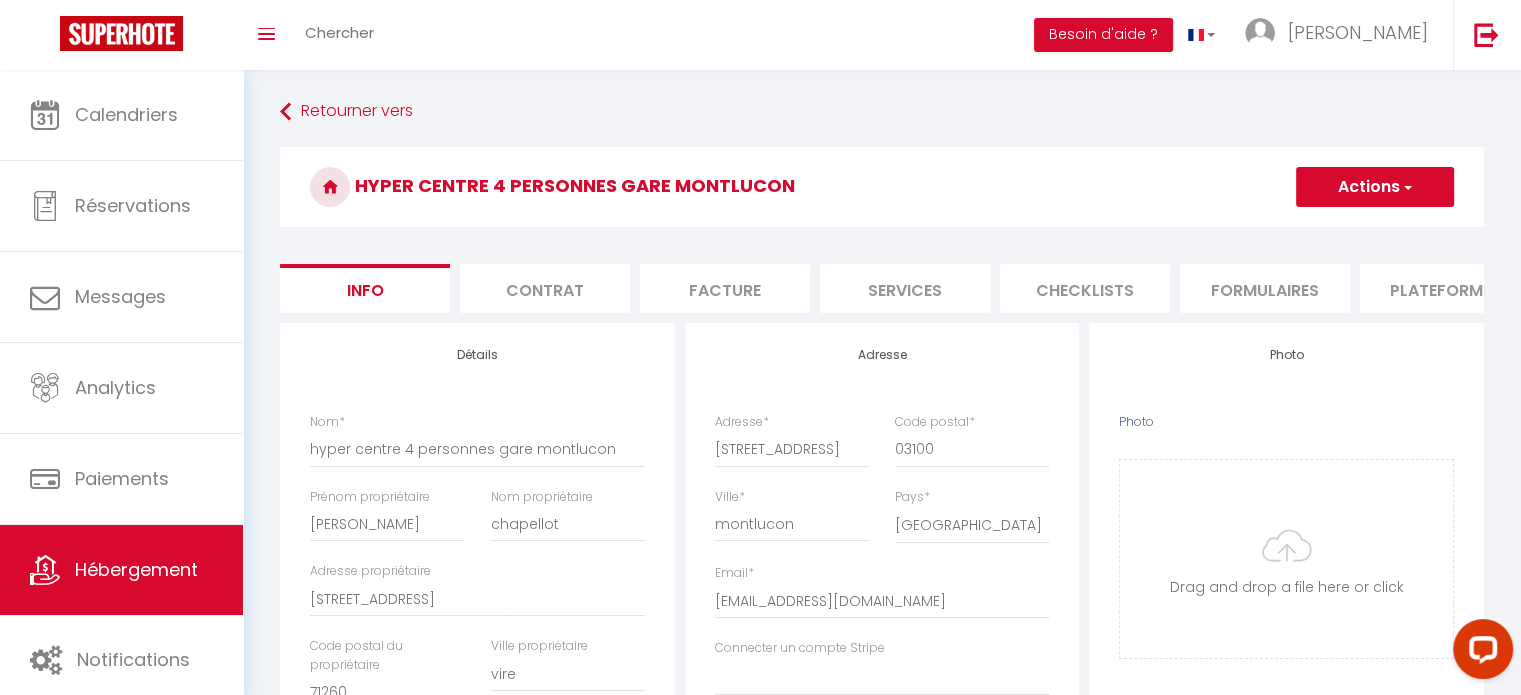 select 